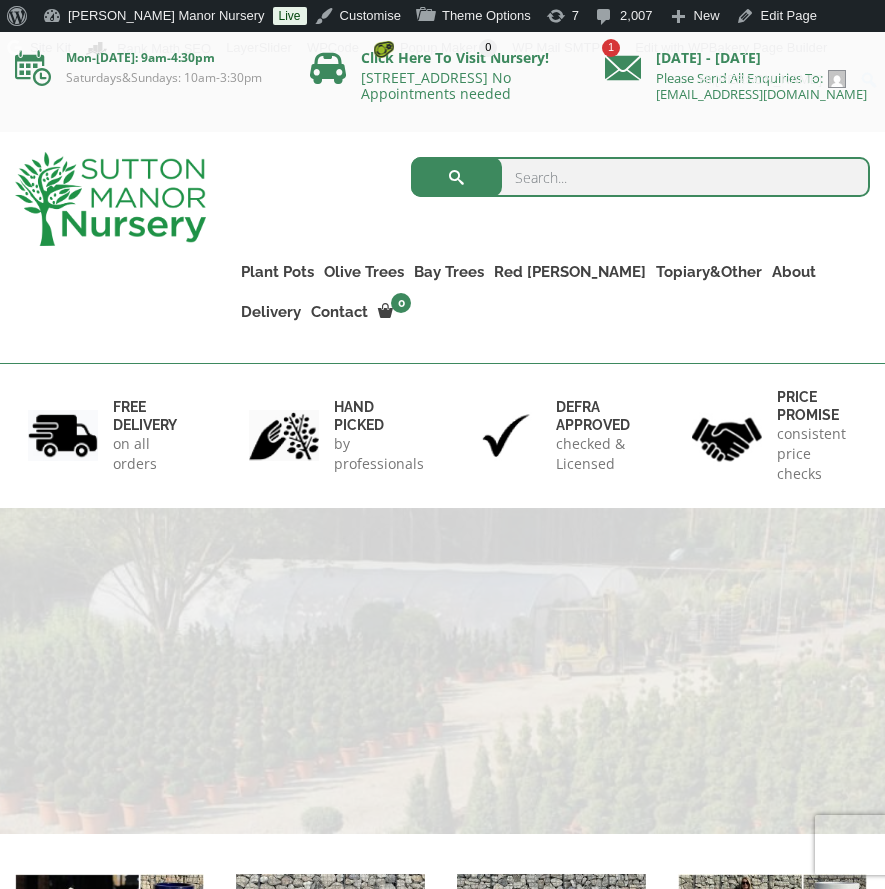 scroll, scrollTop: 0, scrollLeft: 0, axis: both 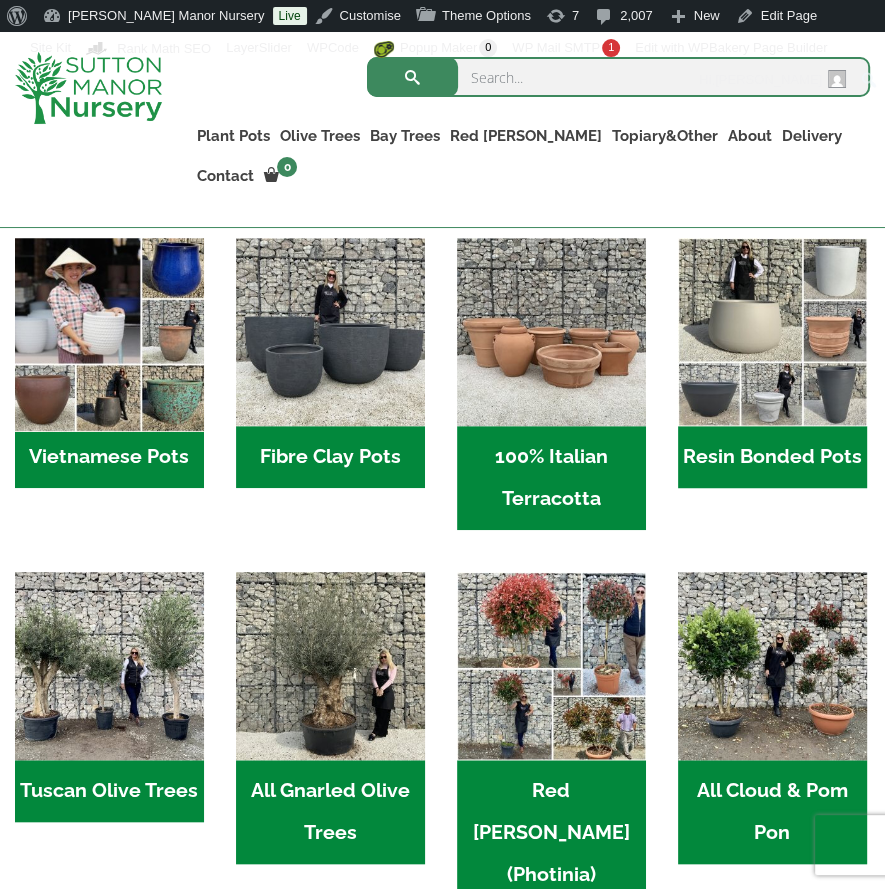 click at bounding box center [109, 332] 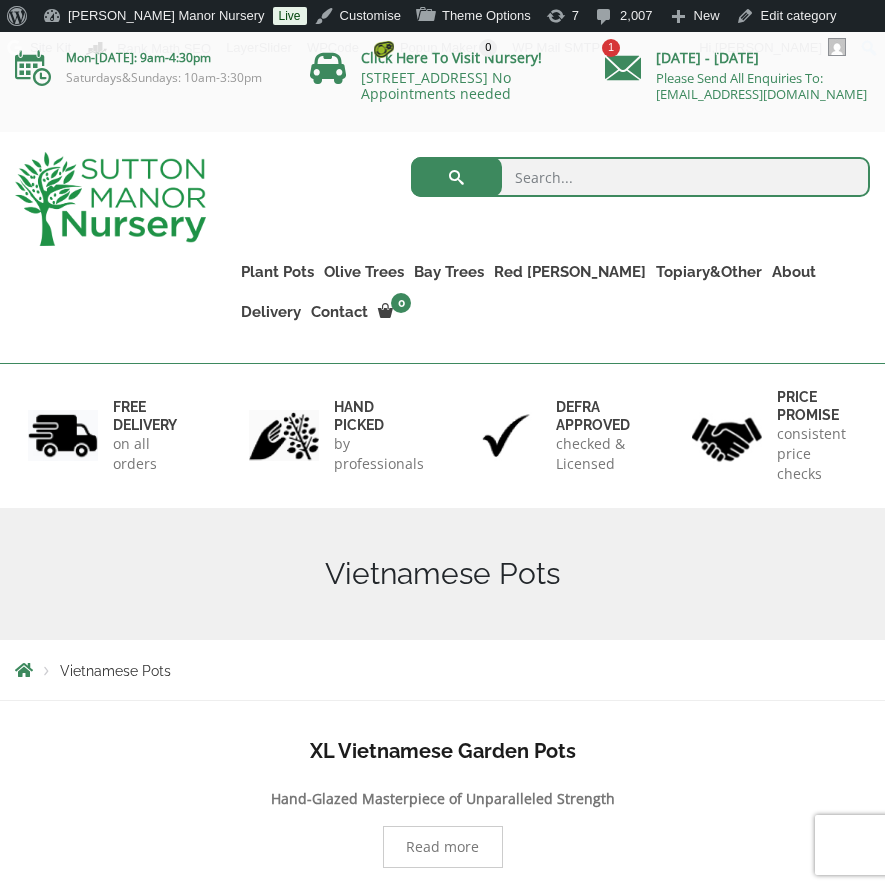 scroll, scrollTop: 0, scrollLeft: 0, axis: both 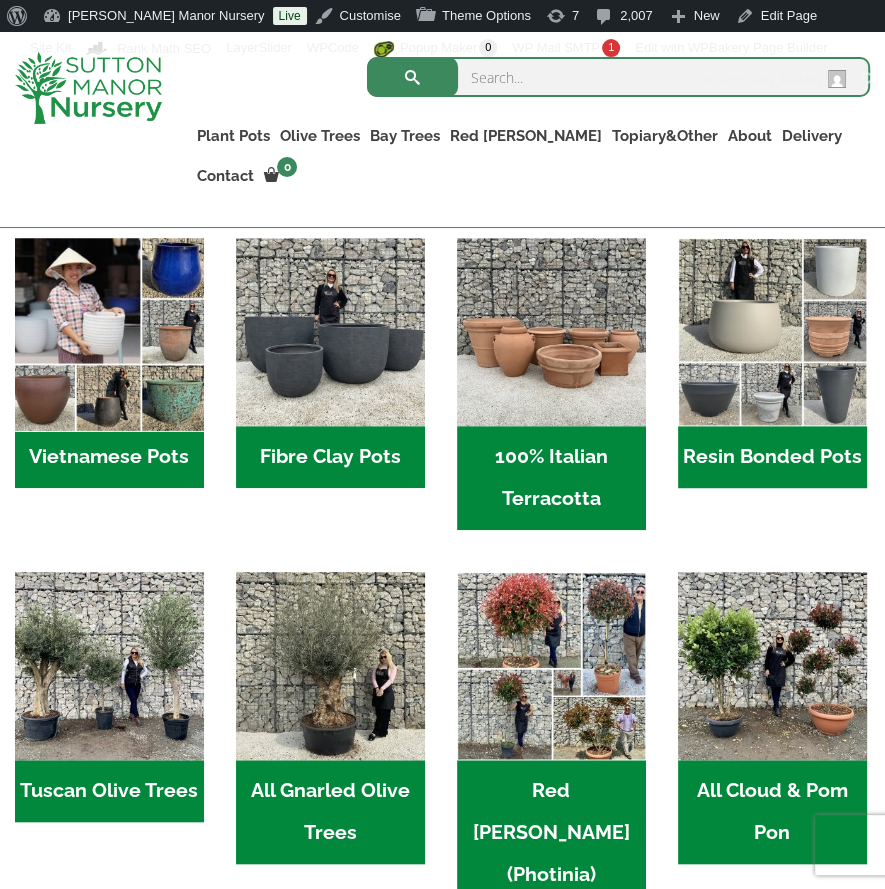 click at bounding box center (109, 332) 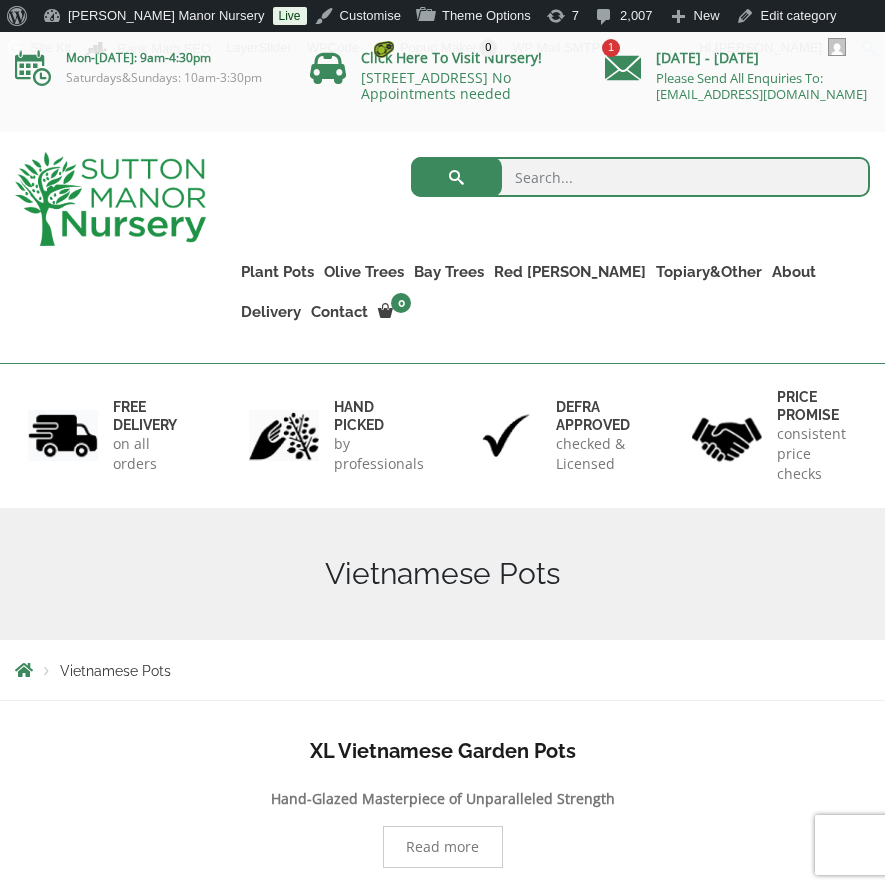 scroll, scrollTop: 0, scrollLeft: 0, axis: both 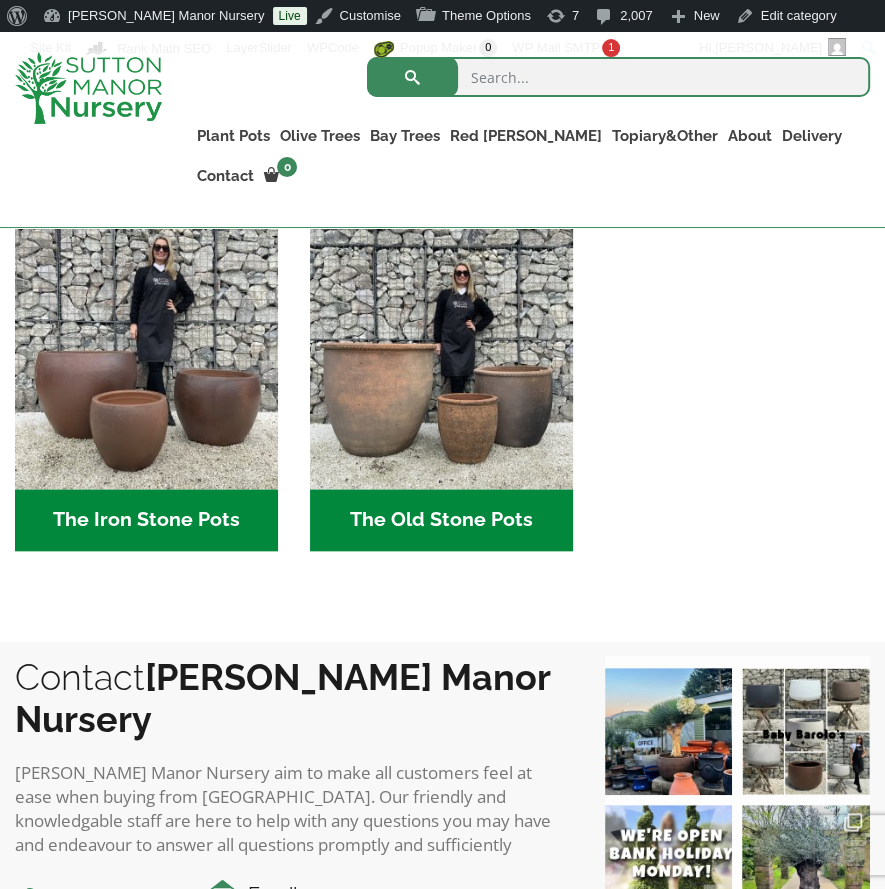 click at bounding box center [441, 357] 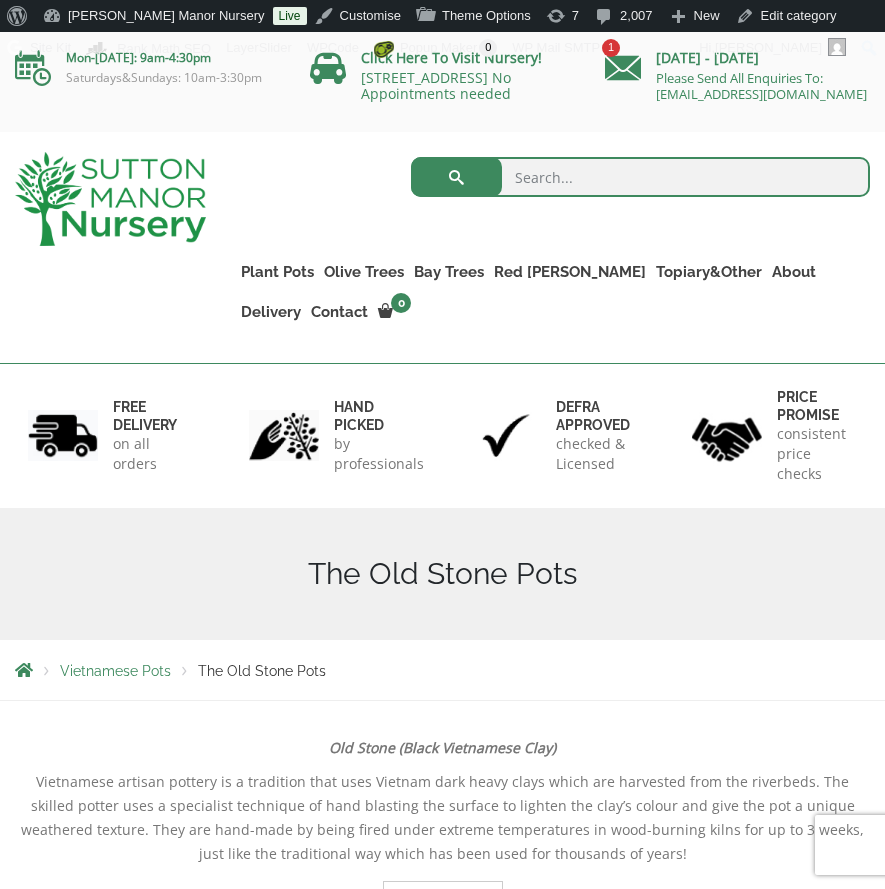 scroll, scrollTop: 0, scrollLeft: 0, axis: both 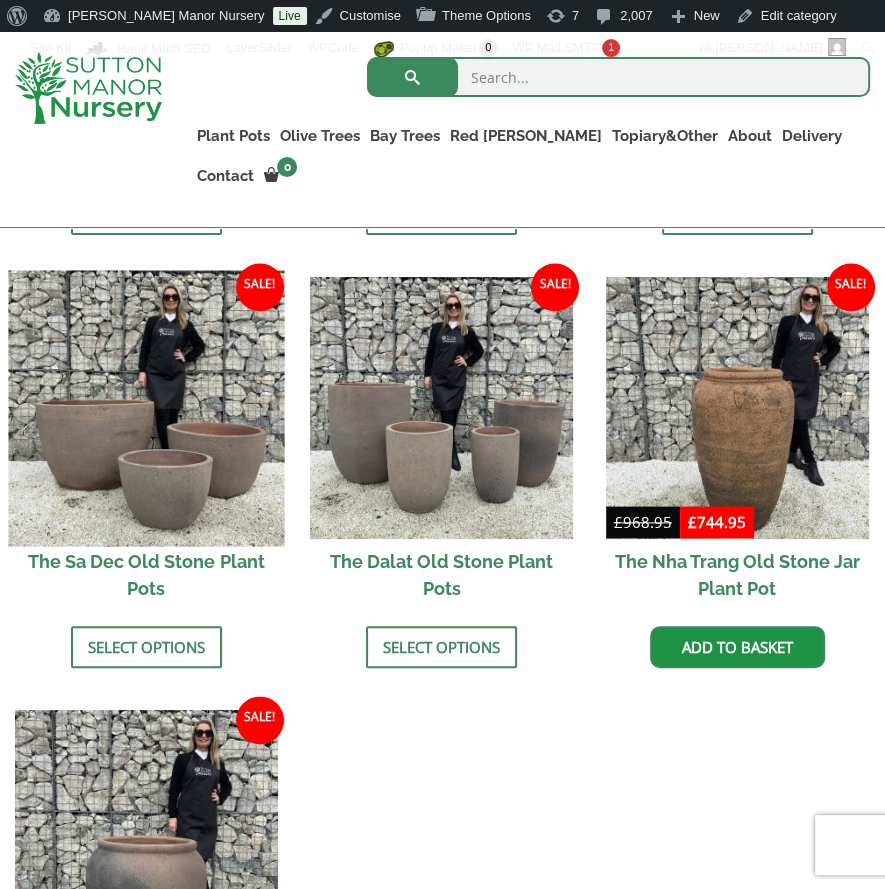 click at bounding box center (146, 408) 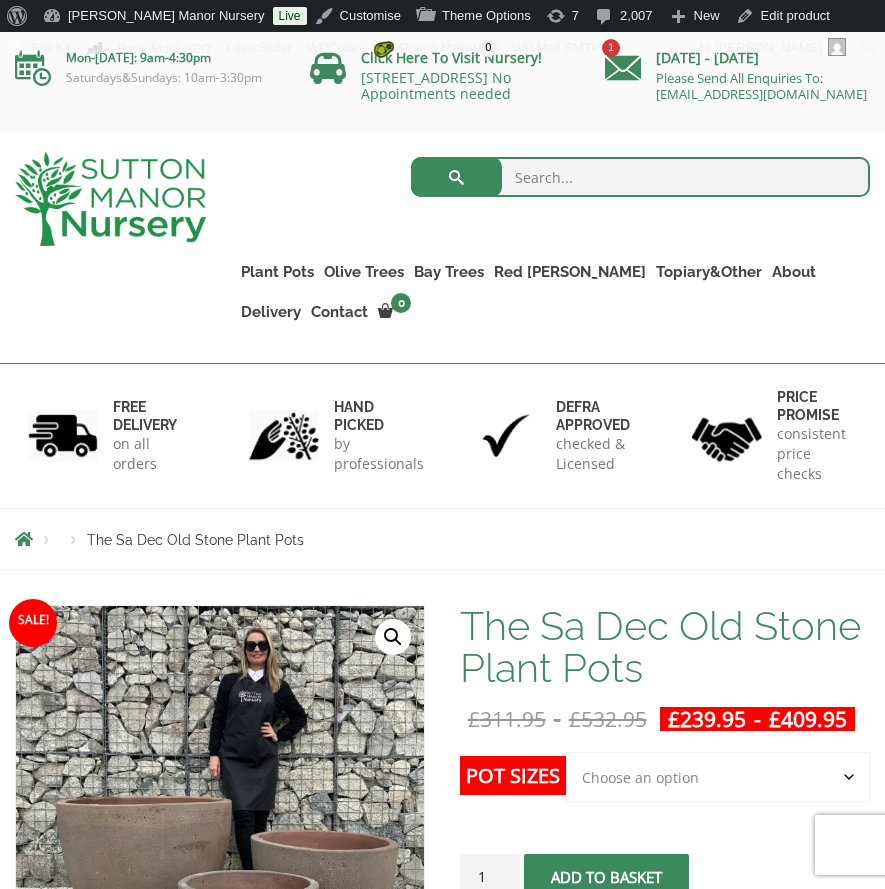 scroll, scrollTop: 0, scrollLeft: 0, axis: both 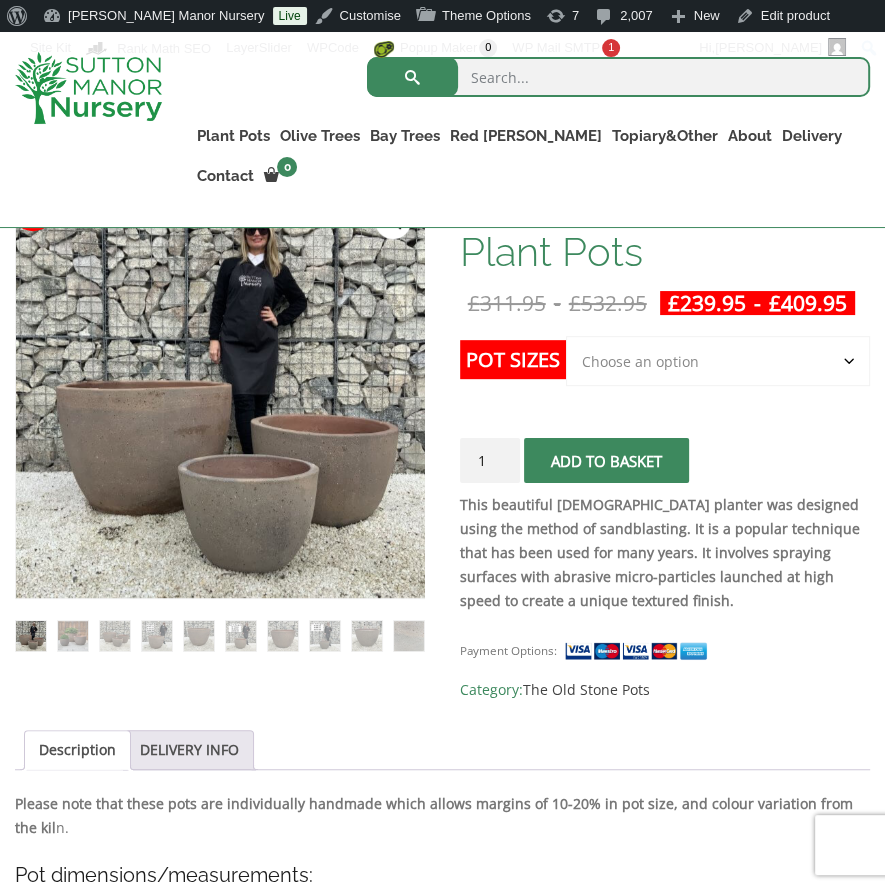 click on "Choose an option Click here to buy the 3rd to Largest Pot In The Picture Click here to buy the 2nd to Largest Pot In The Picture Click here to buy the Largest pot In The Picture" 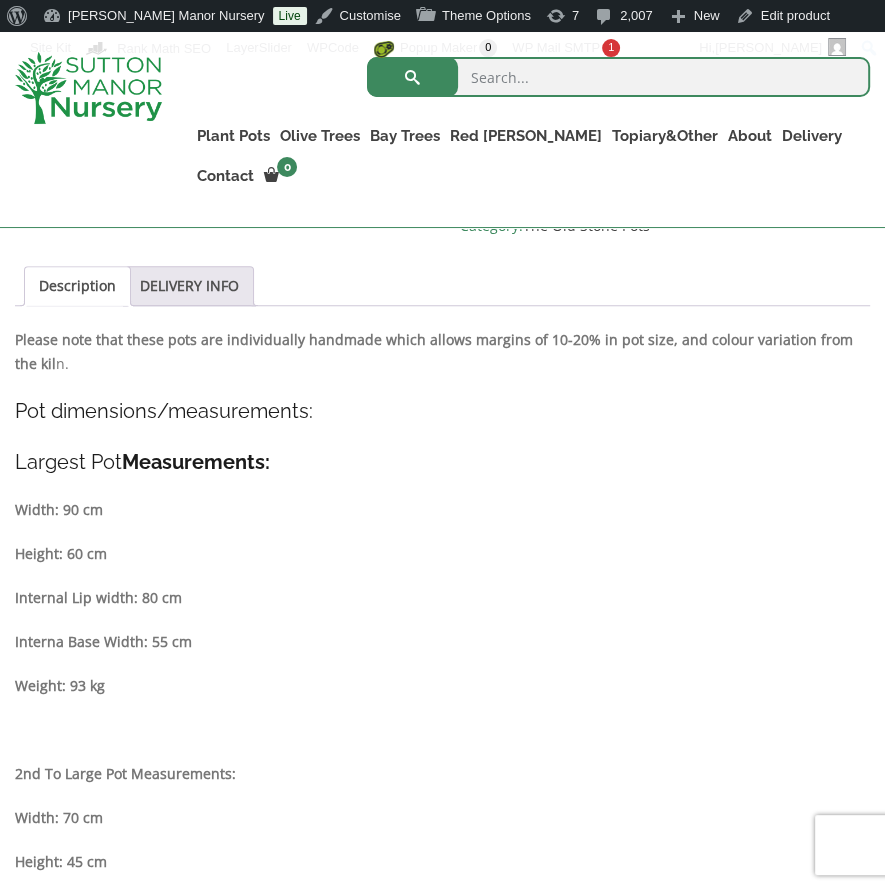 scroll, scrollTop: 840, scrollLeft: 0, axis: vertical 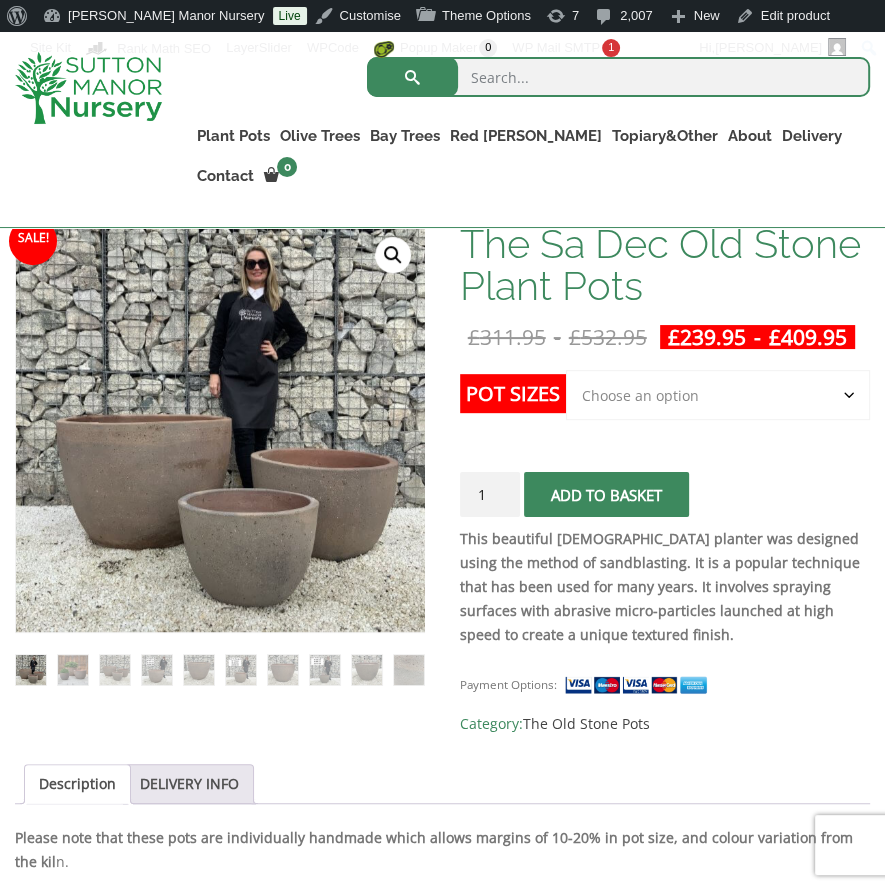 click on "Choose an option Click here to buy the 3rd to Largest Pot In The Picture Click here to buy the 2nd to Largest Pot In The Picture Click here to buy the Largest pot In The Picture" 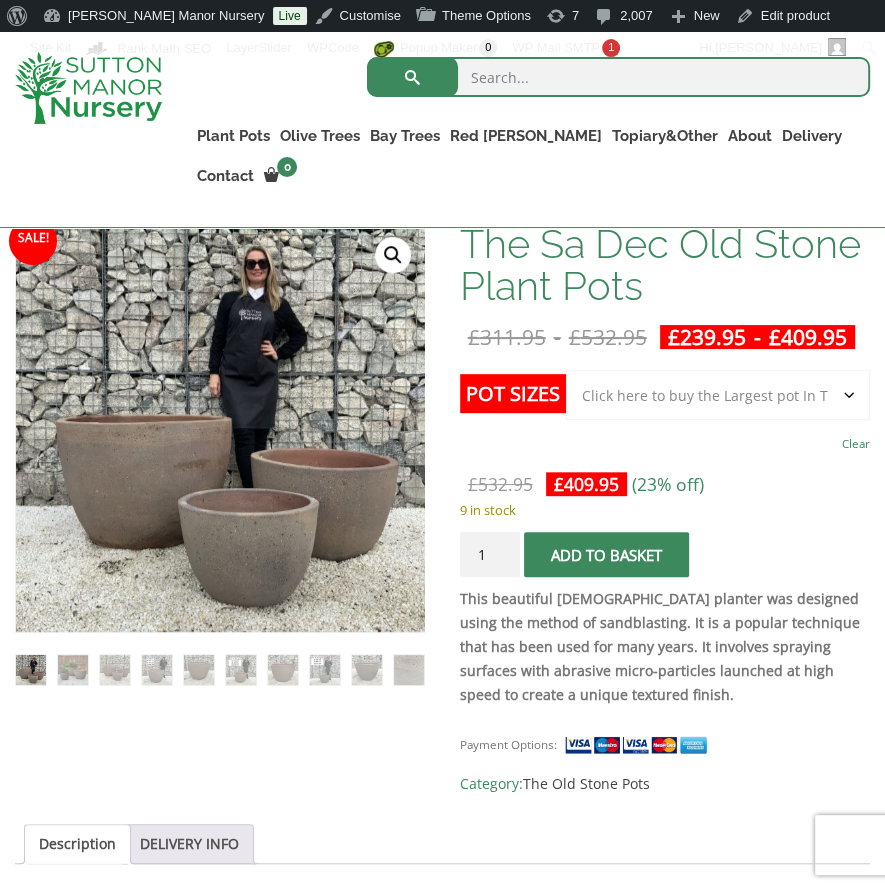 click on "Choose an option Click here to buy the 3rd to Largest Pot In The Picture Click here to buy the 2nd to Largest Pot In The Picture Click here to buy the Largest pot In The Picture" 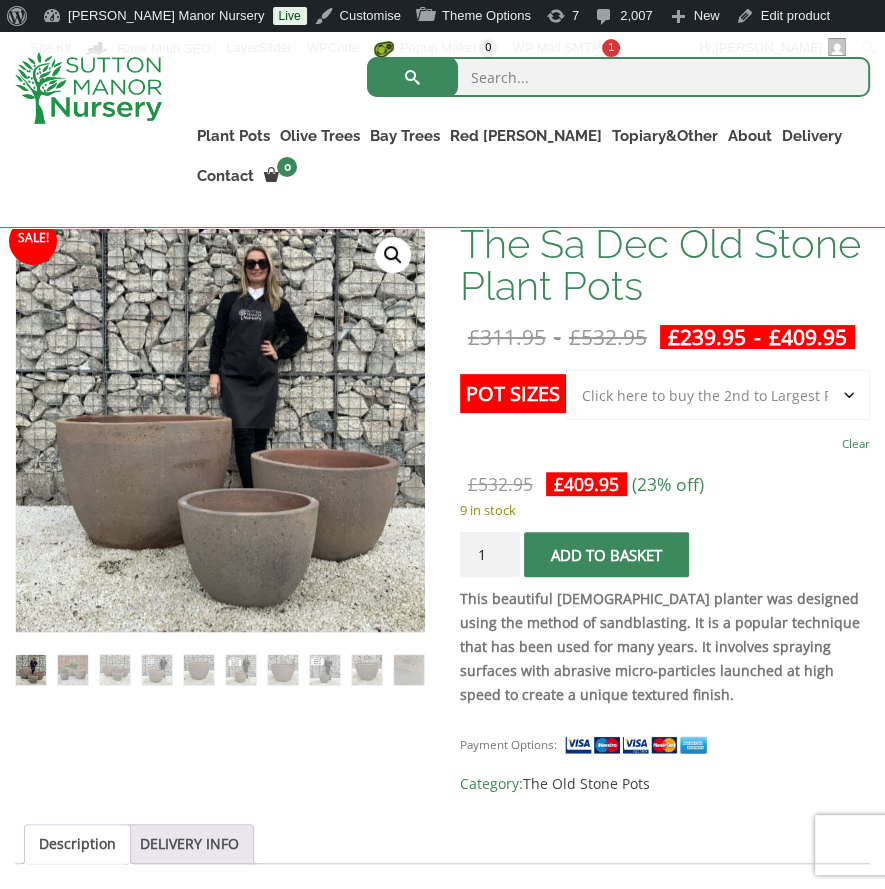 select on "Click here to buy the 2nd to Largest Pot In The Picture" 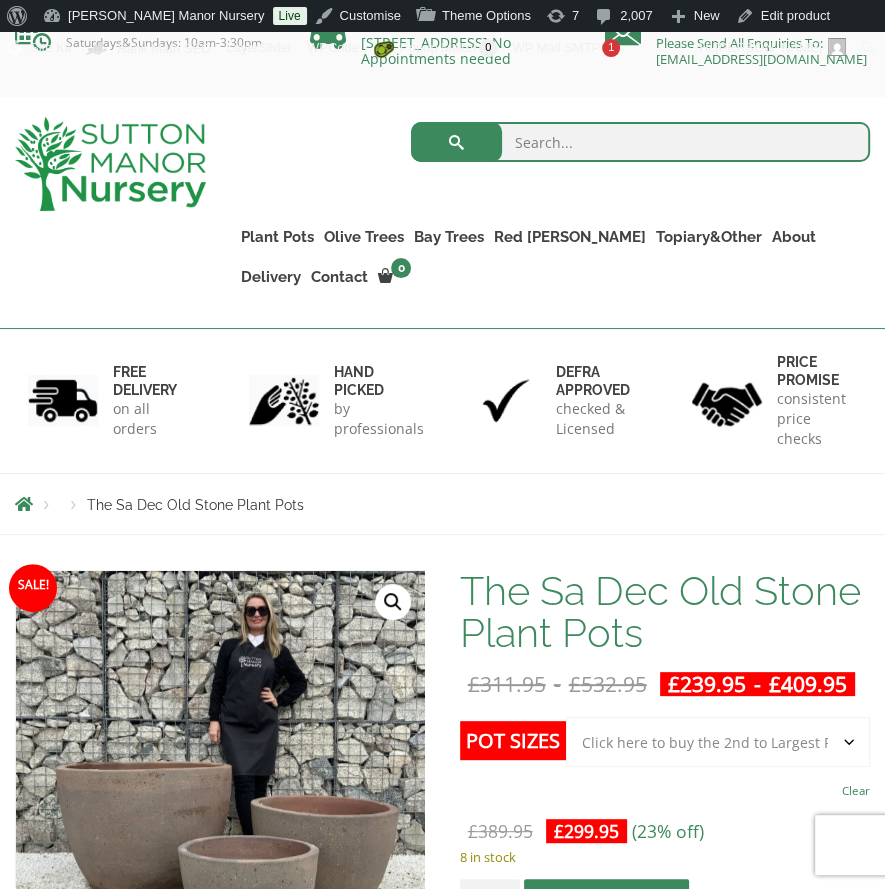 scroll, scrollTop: 0, scrollLeft: 0, axis: both 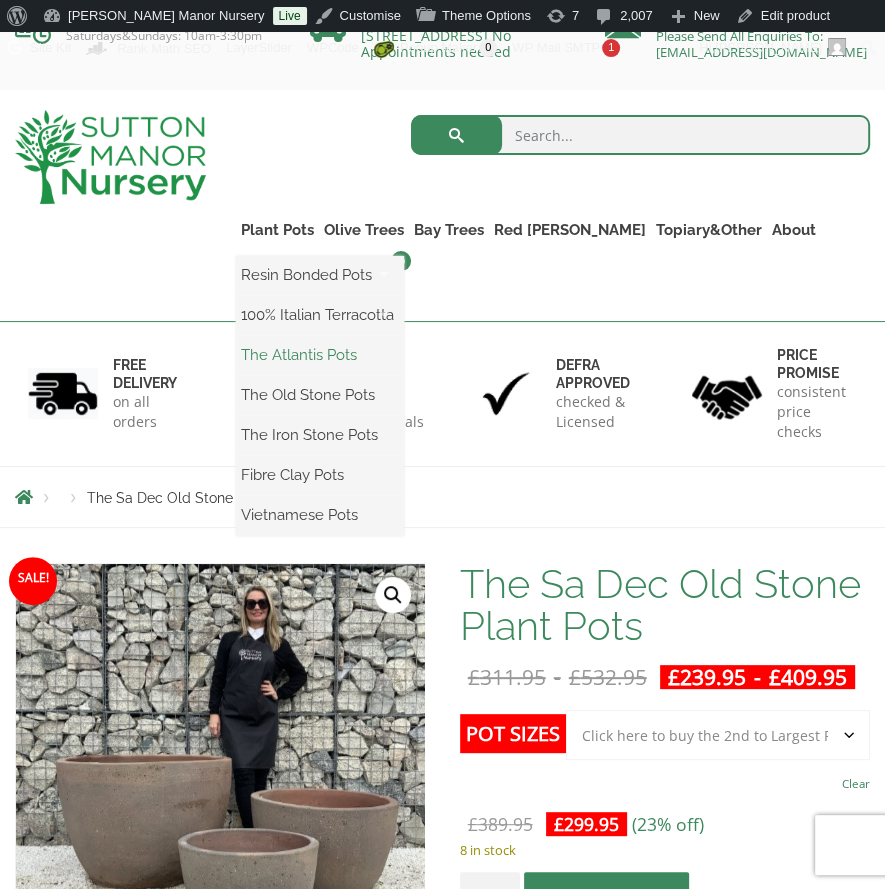 click on "The Atlantis Pots" at bounding box center [320, 355] 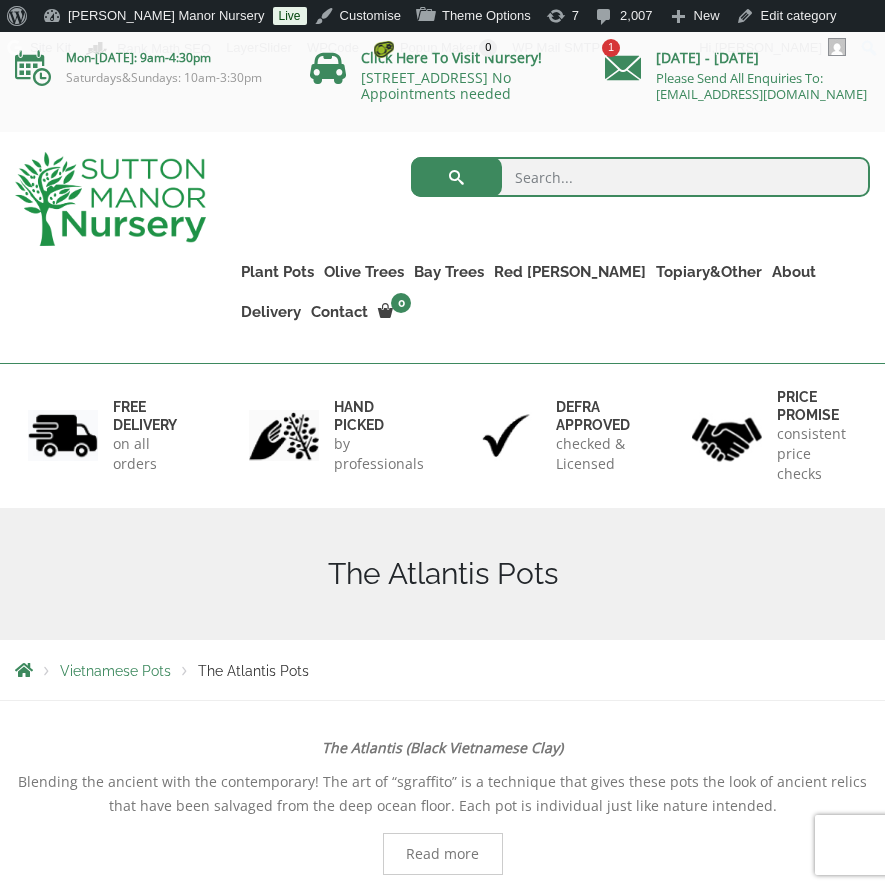 scroll, scrollTop: 0, scrollLeft: 0, axis: both 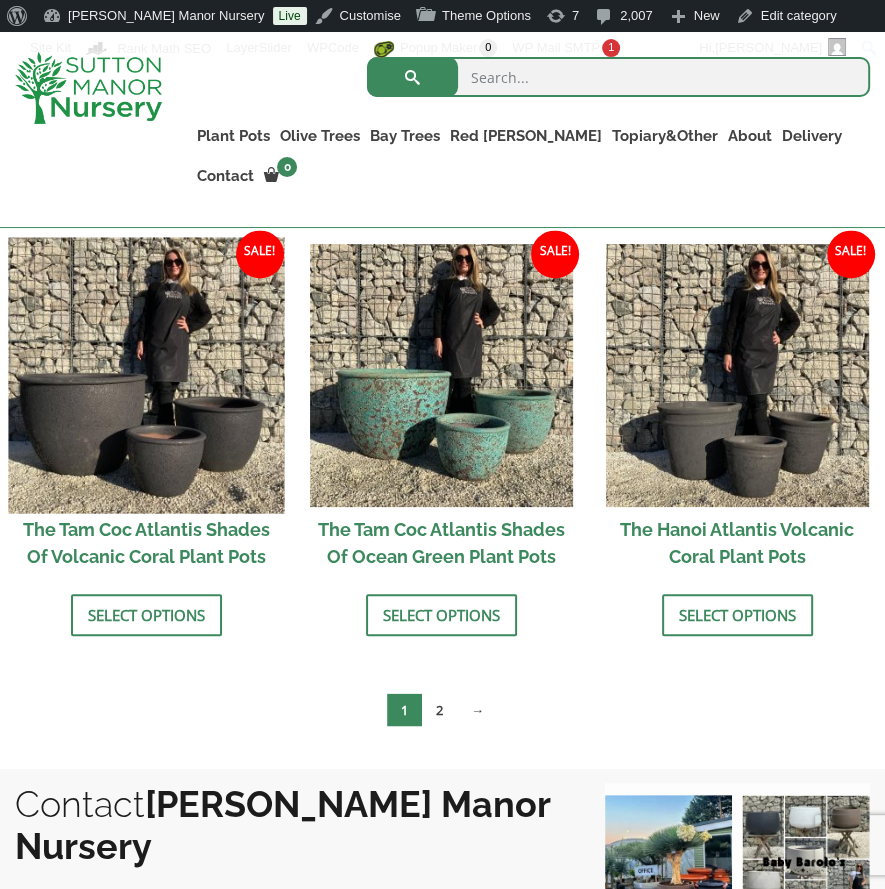 click at bounding box center [146, 376] 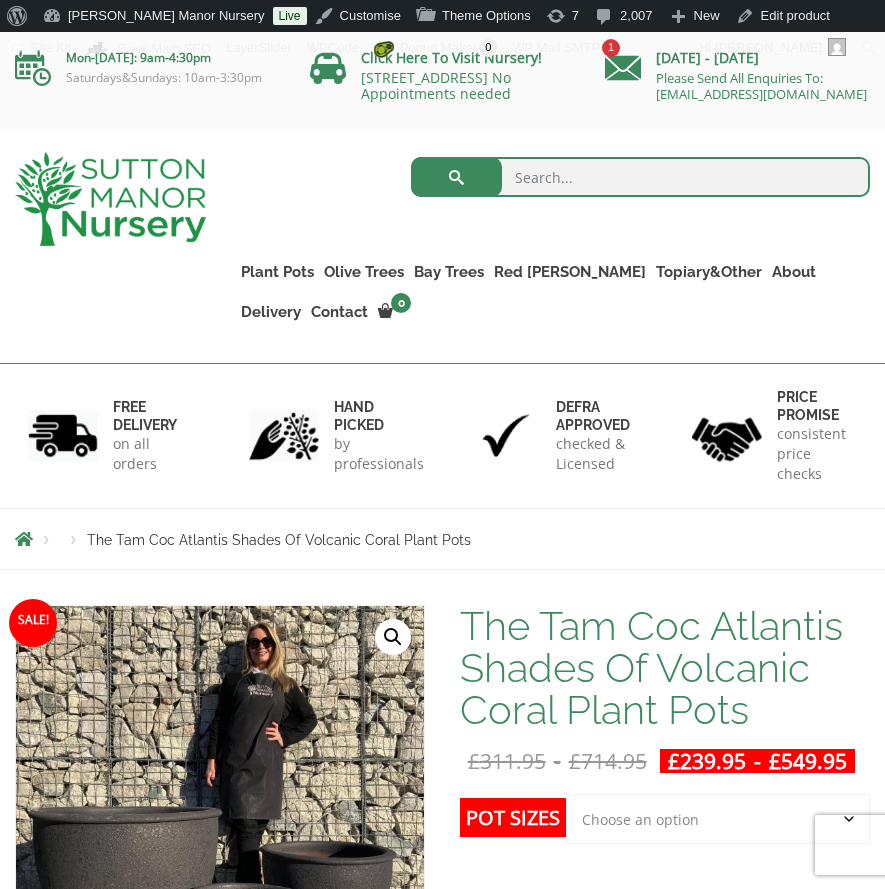scroll, scrollTop: 0, scrollLeft: 0, axis: both 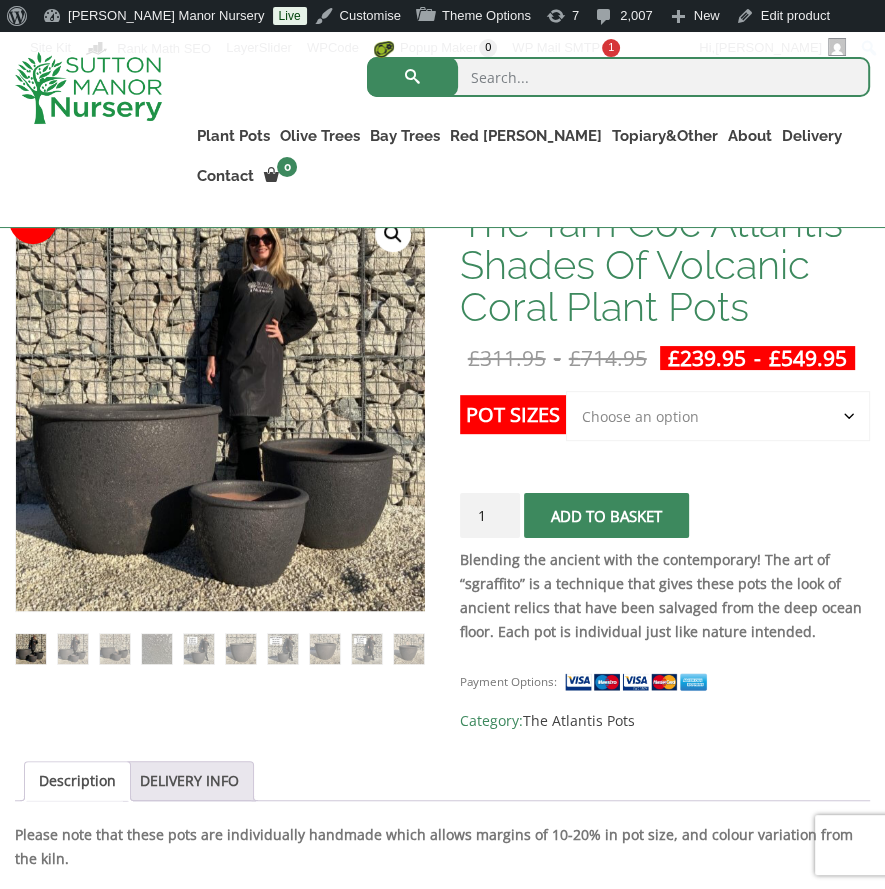 click on "Choose an option 3rd to Largest Pot In The Picture 2nd to Largest Pot In The Picture Largest pot In The Picture" 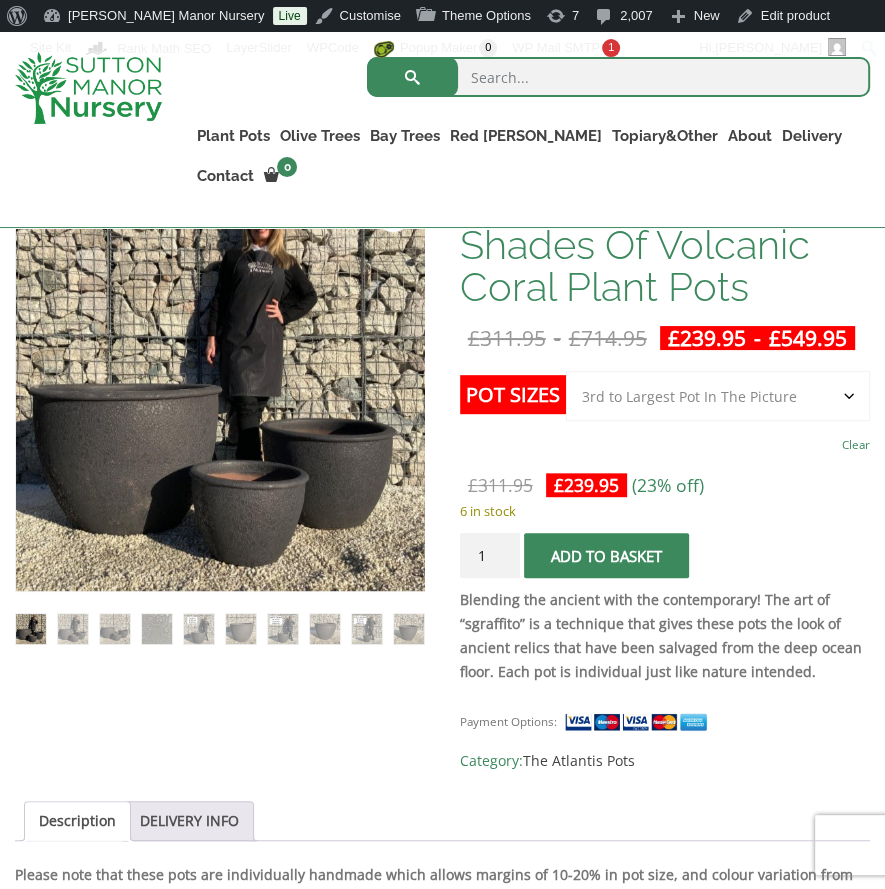 scroll, scrollTop: 221, scrollLeft: 0, axis: vertical 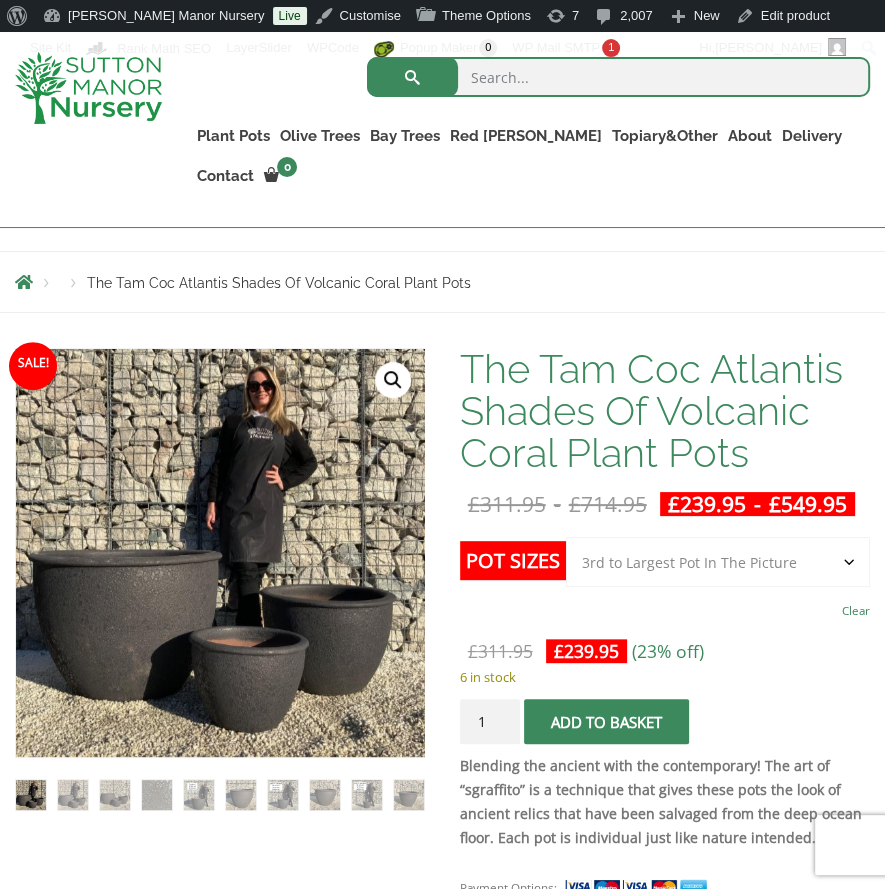 click on "Choose an option 3rd to Largest Pot In The Picture 2nd to Largest Pot In The Picture Largest pot In The Picture" 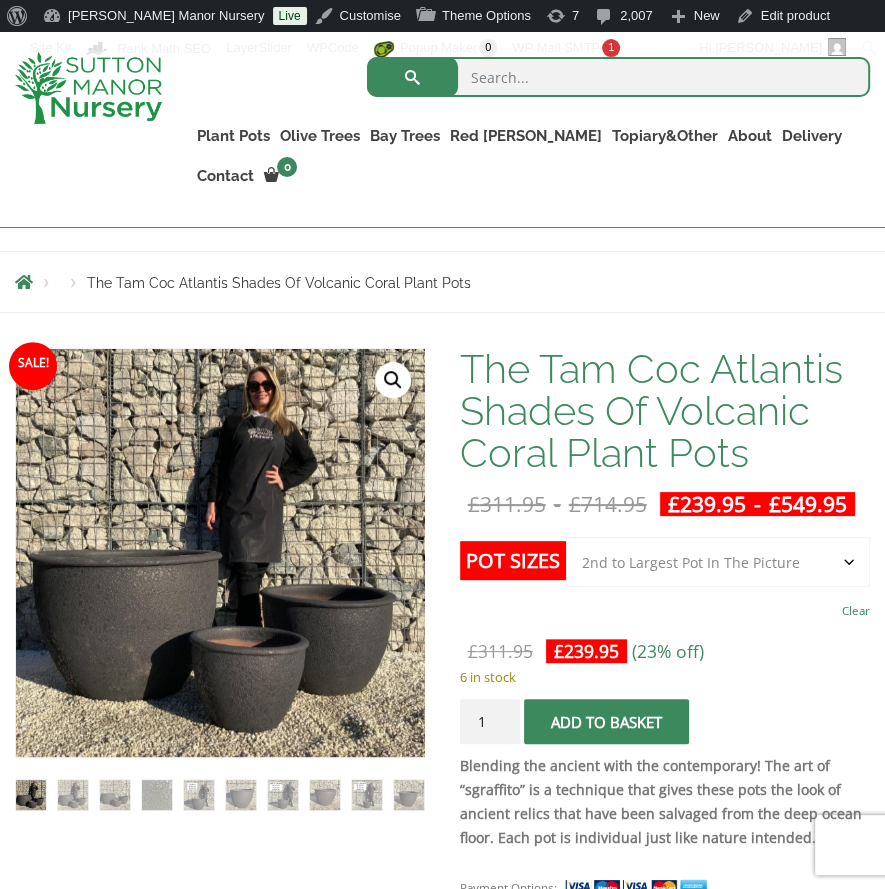 select on "2nd to Largest Pot In The Picture" 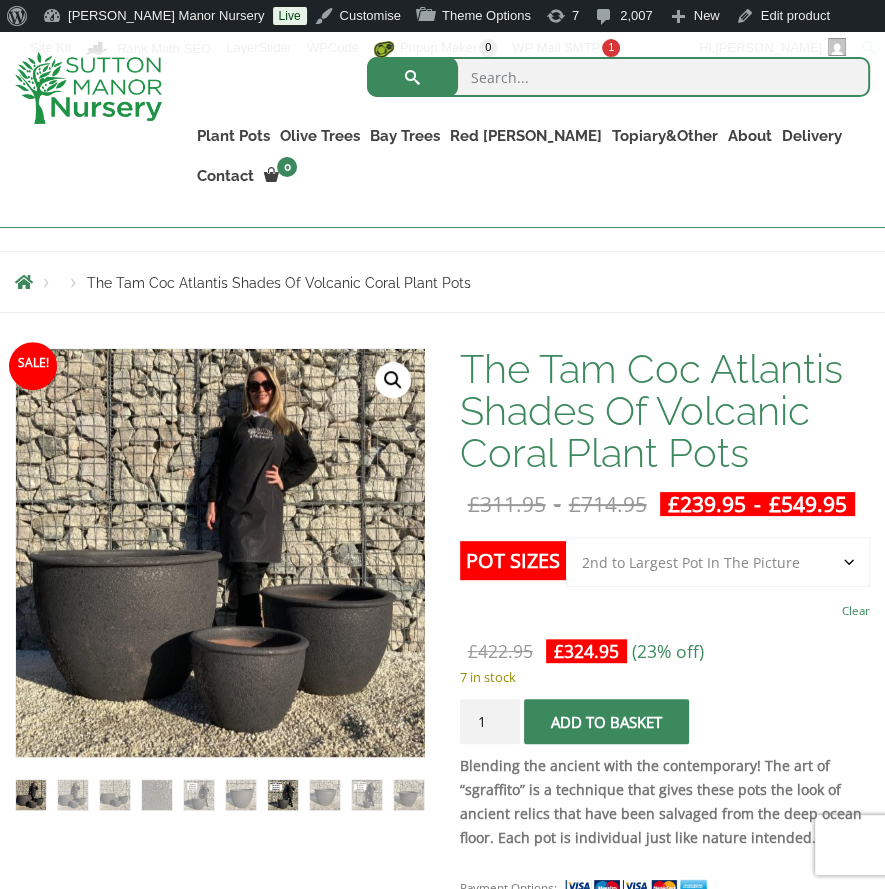 click at bounding box center [283, 795] 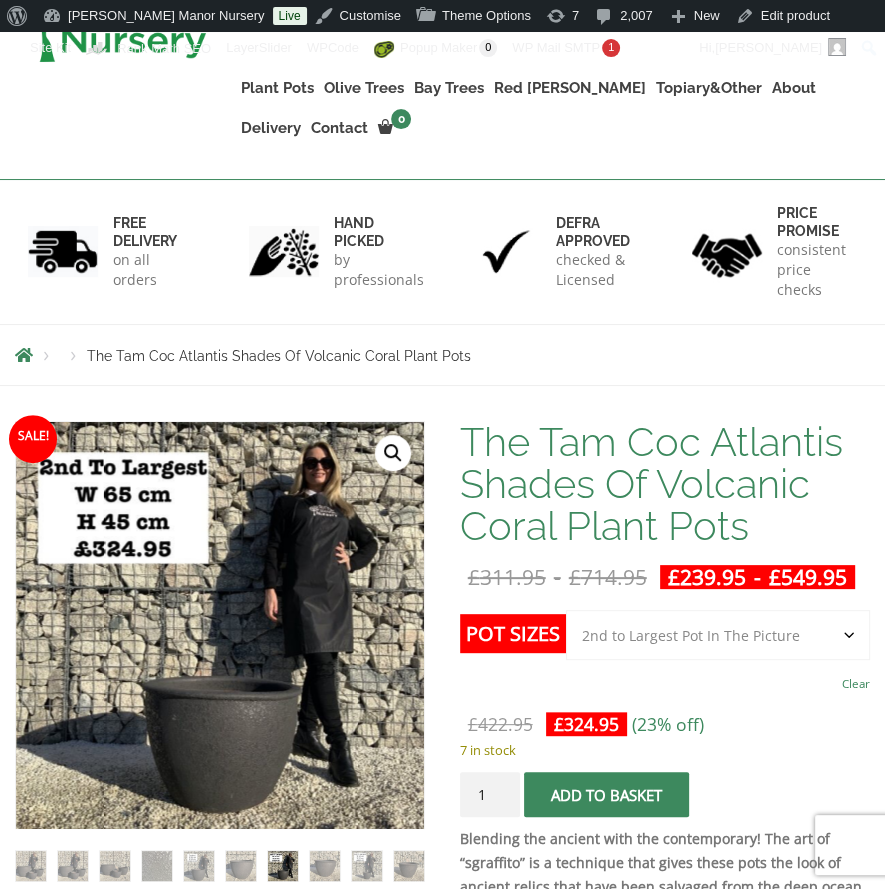 scroll, scrollTop: 0, scrollLeft: 0, axis: both 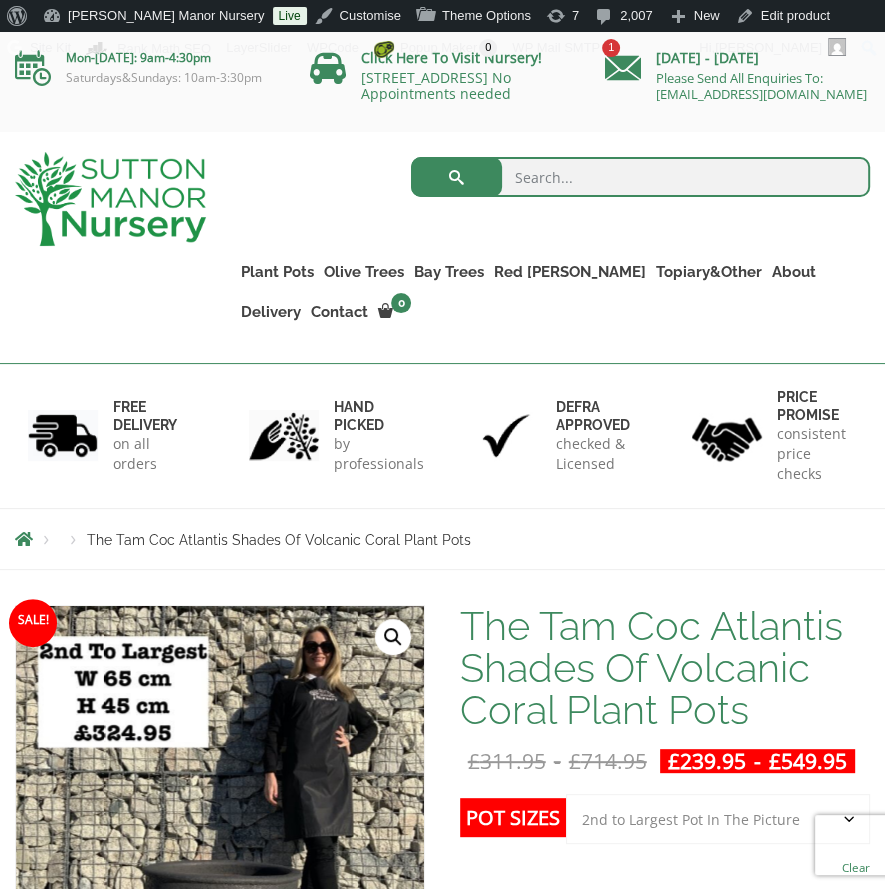 click at bounding box center [110, 199] 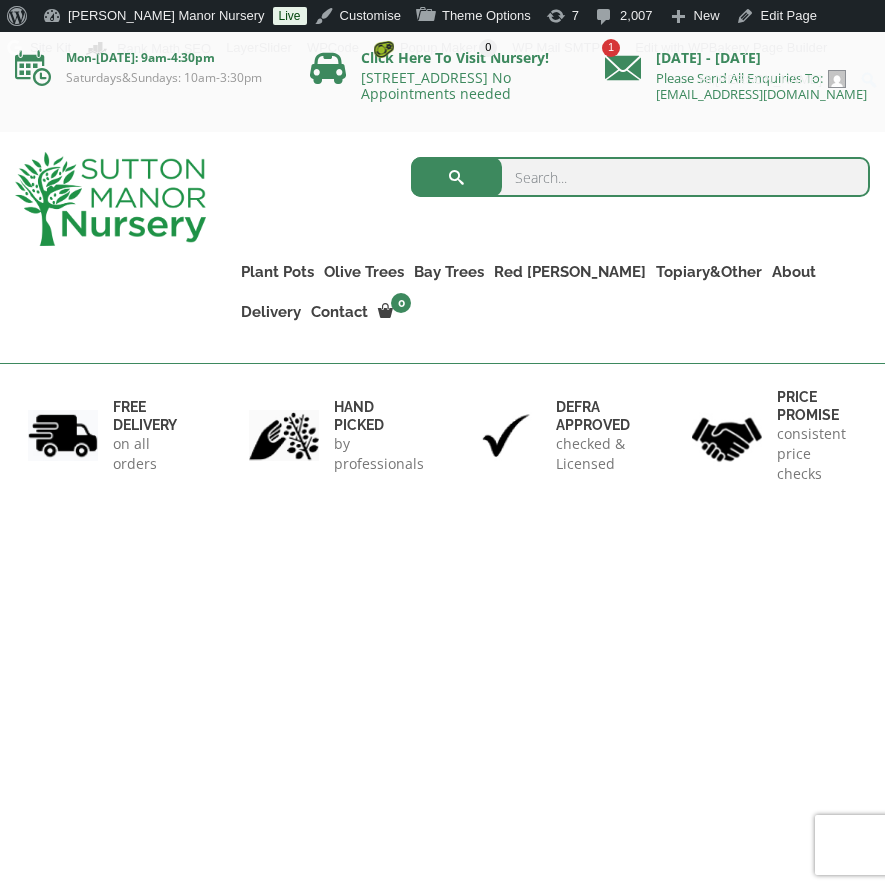 scroll, scrollTop: 0, scrollLeft: 0, axis: both 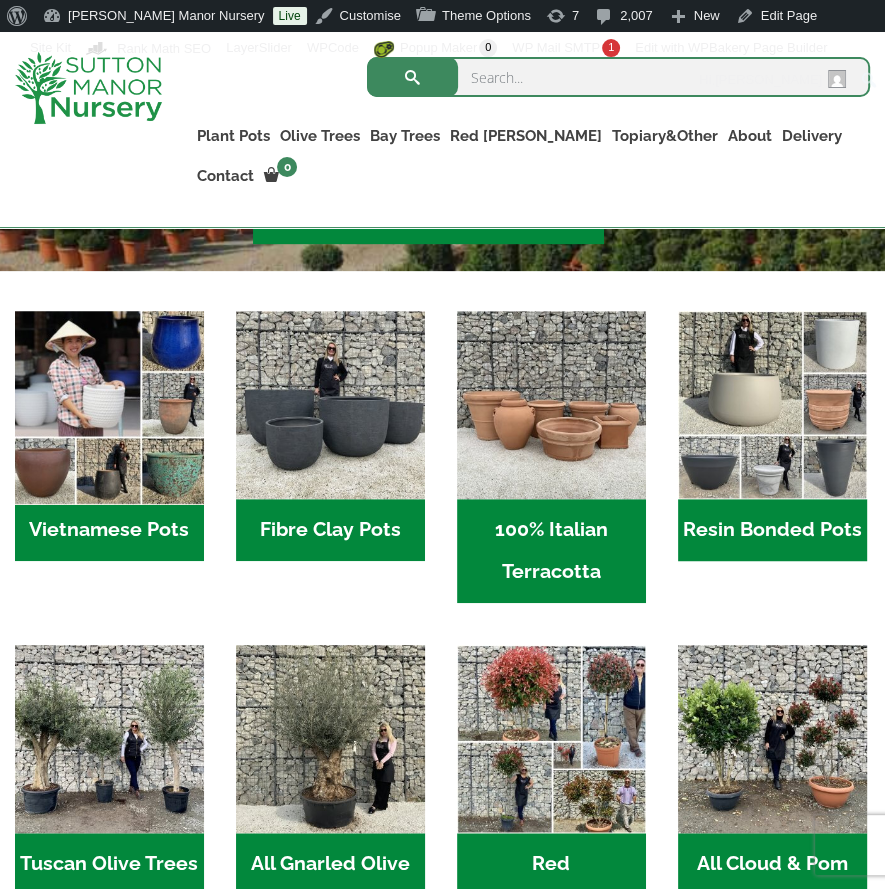 click at bounding box center (109, 405) 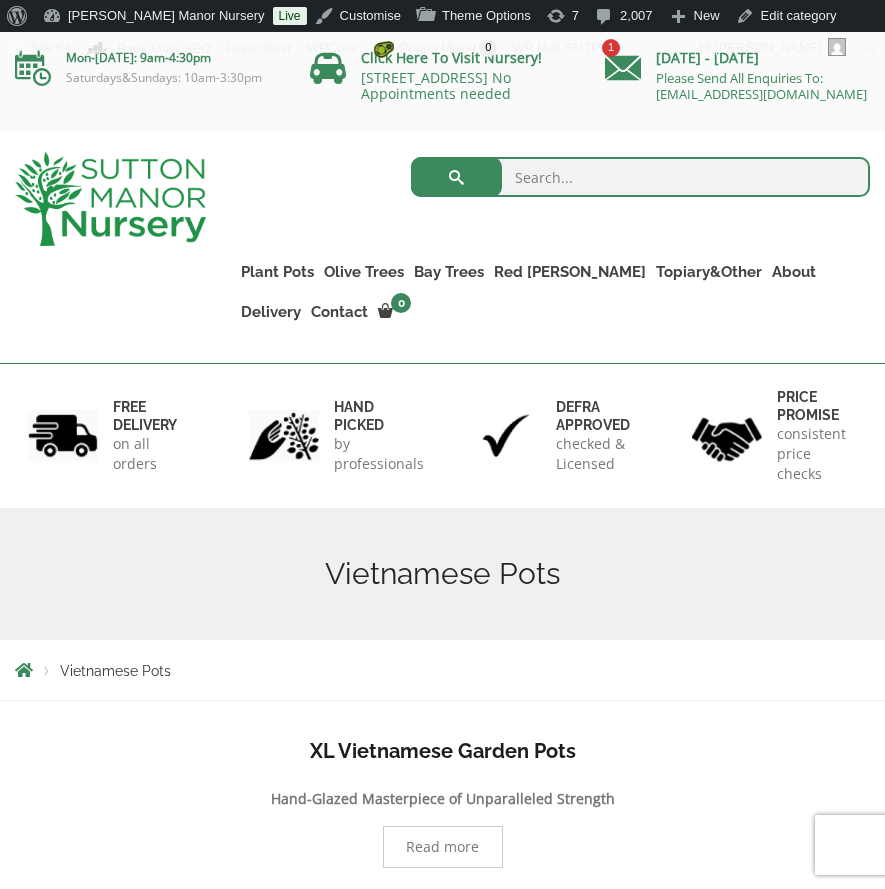 scroll, scrollTop: 0, scrollLeft: 0, axis: both 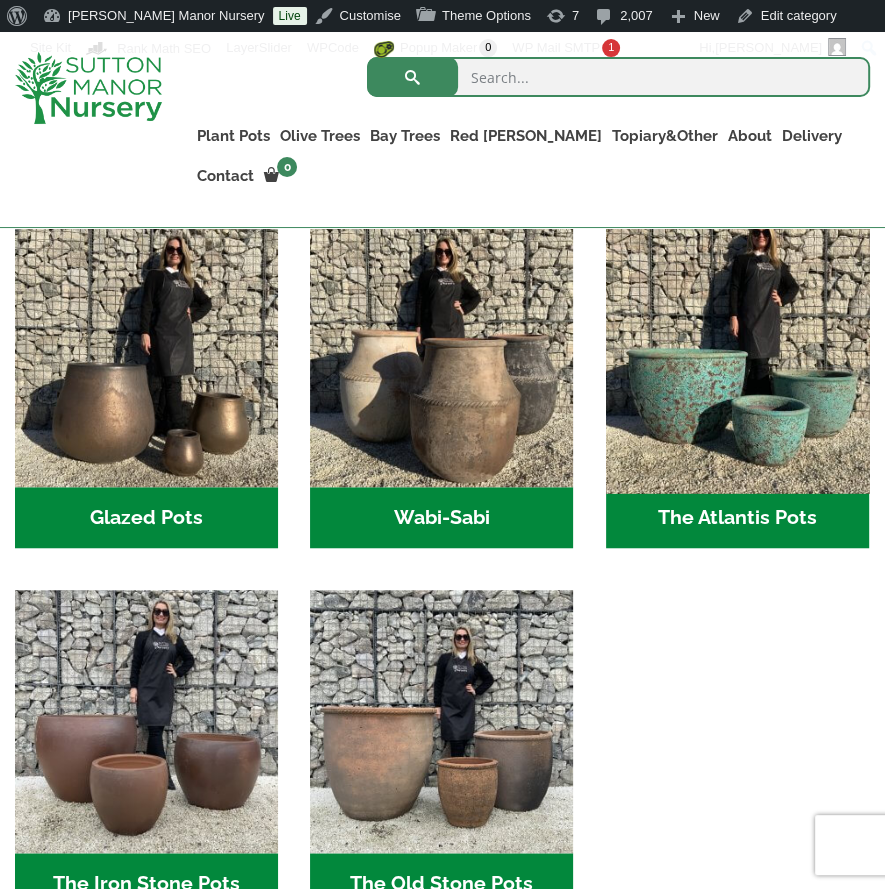 click at bounding box center [737, 355] 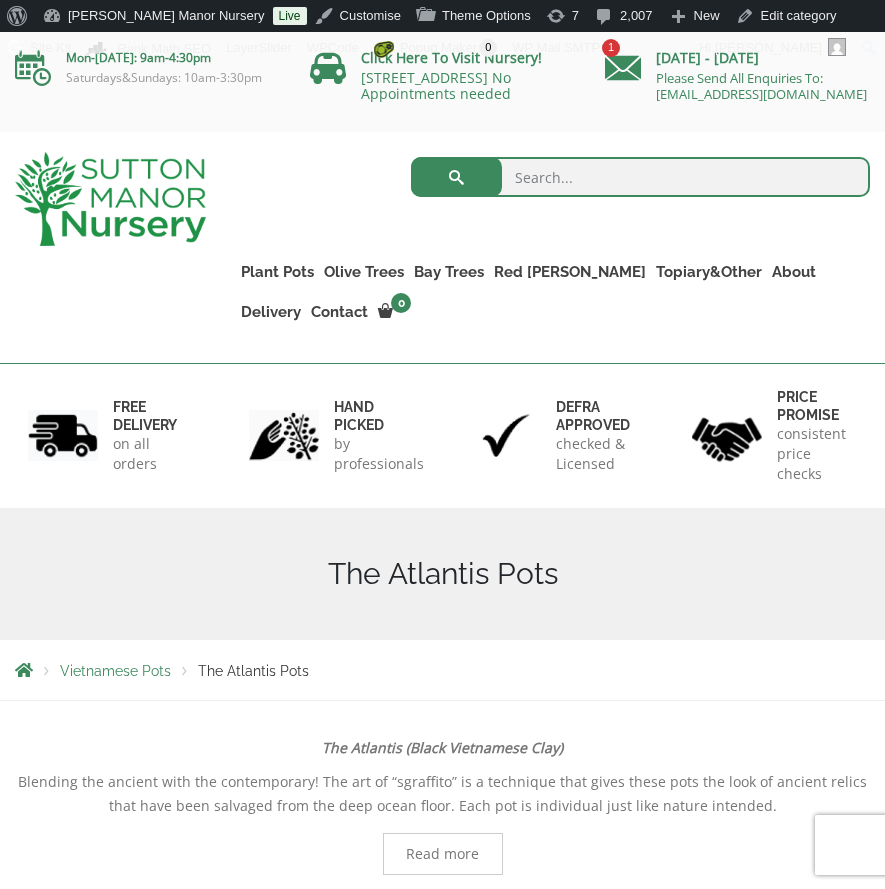 scroll, scrollTop: 0, scrollLeft: 0, axis: both 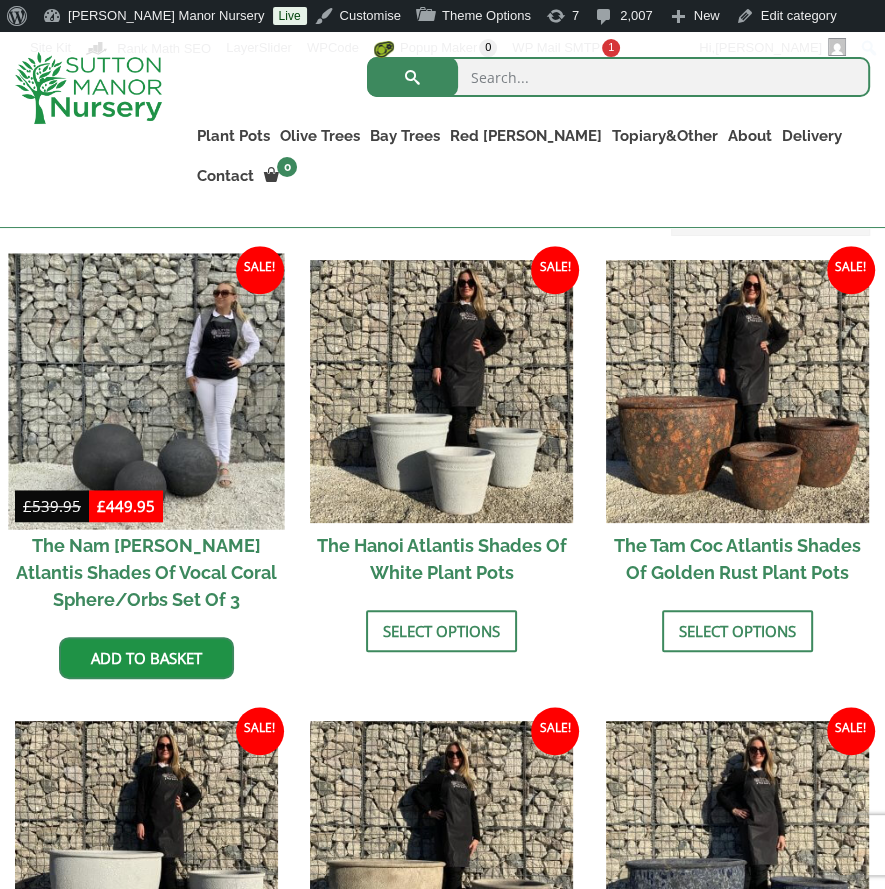 click at bounding box center (146, 391) 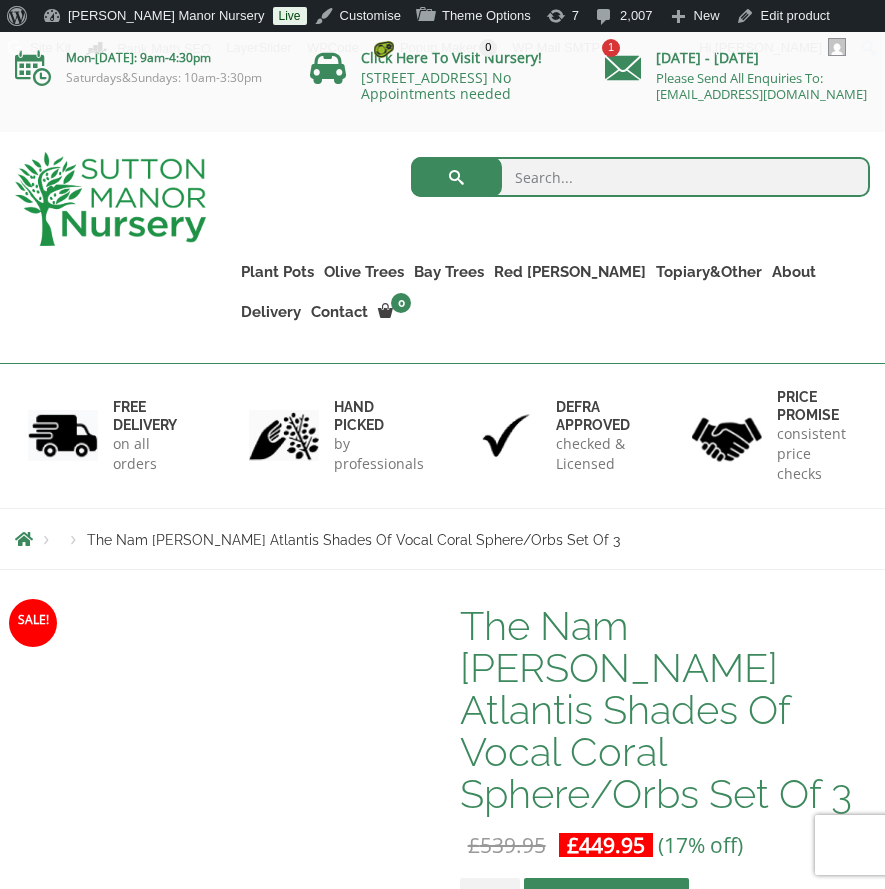 scroll, scrollTop: 0, scrollLeft: 0, axis: both 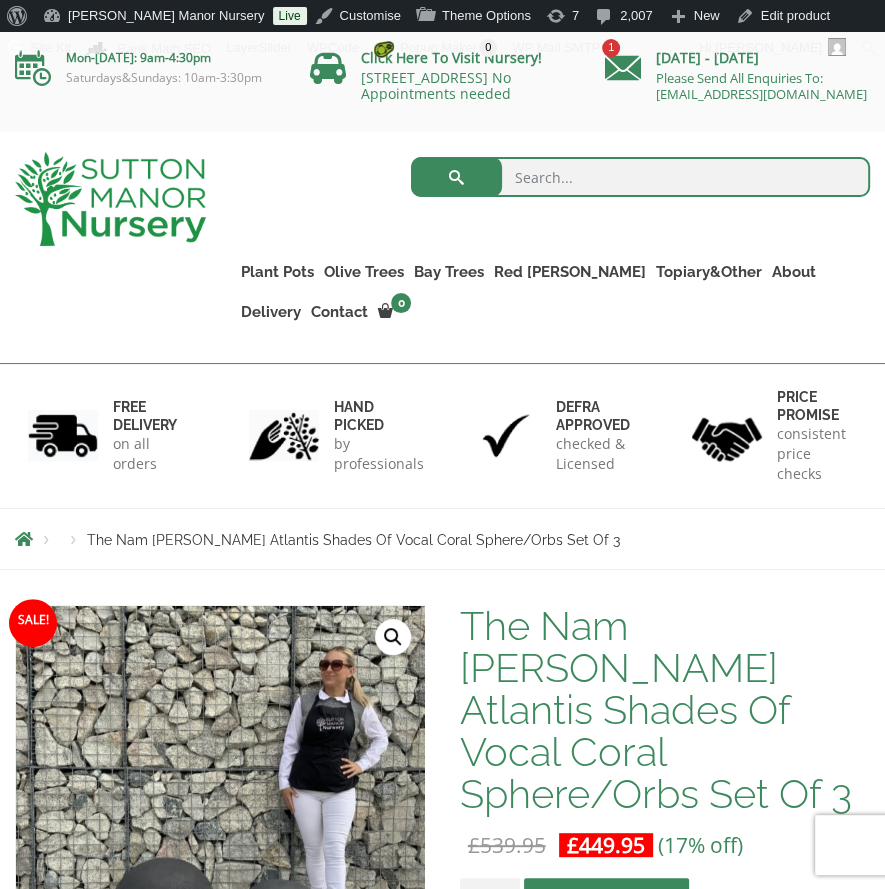 click at bounding box center [110, 199] 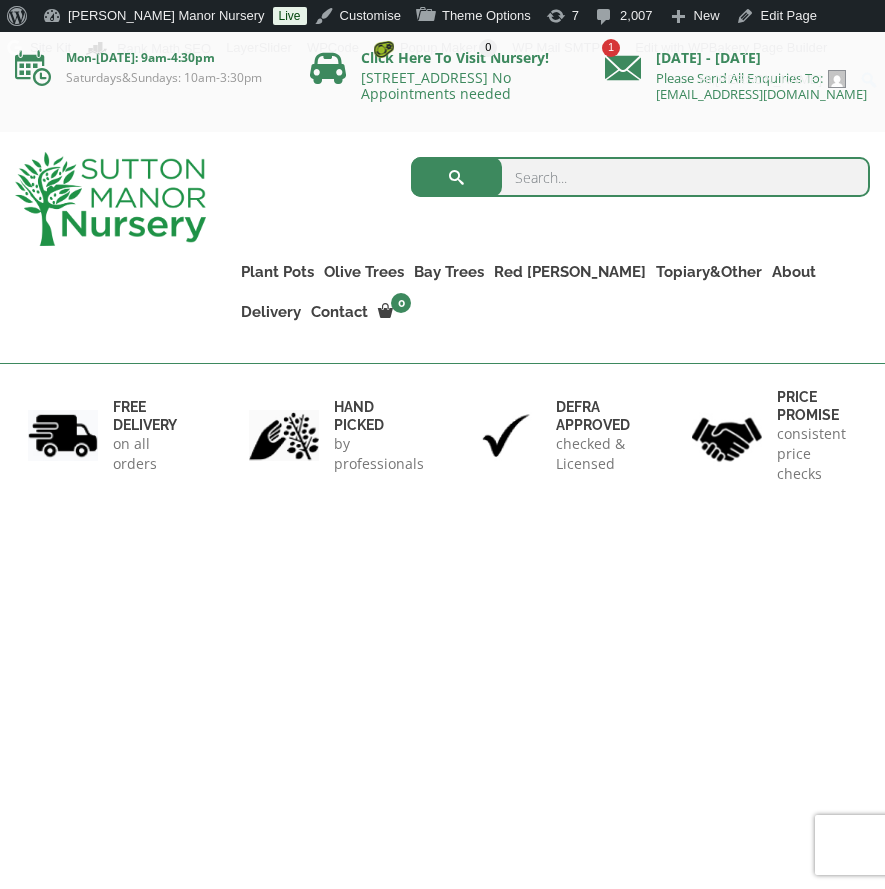 scroll, scrollTop: 0, scrollLeft: 0, axis: both 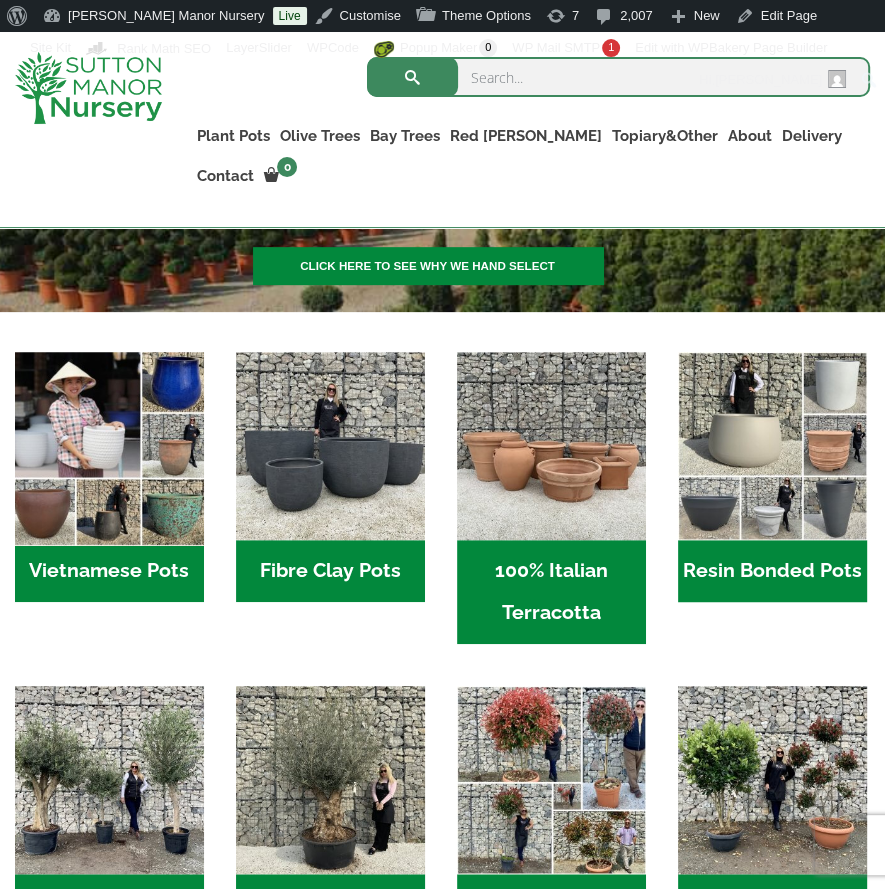 click at bounding box center [109, 446] 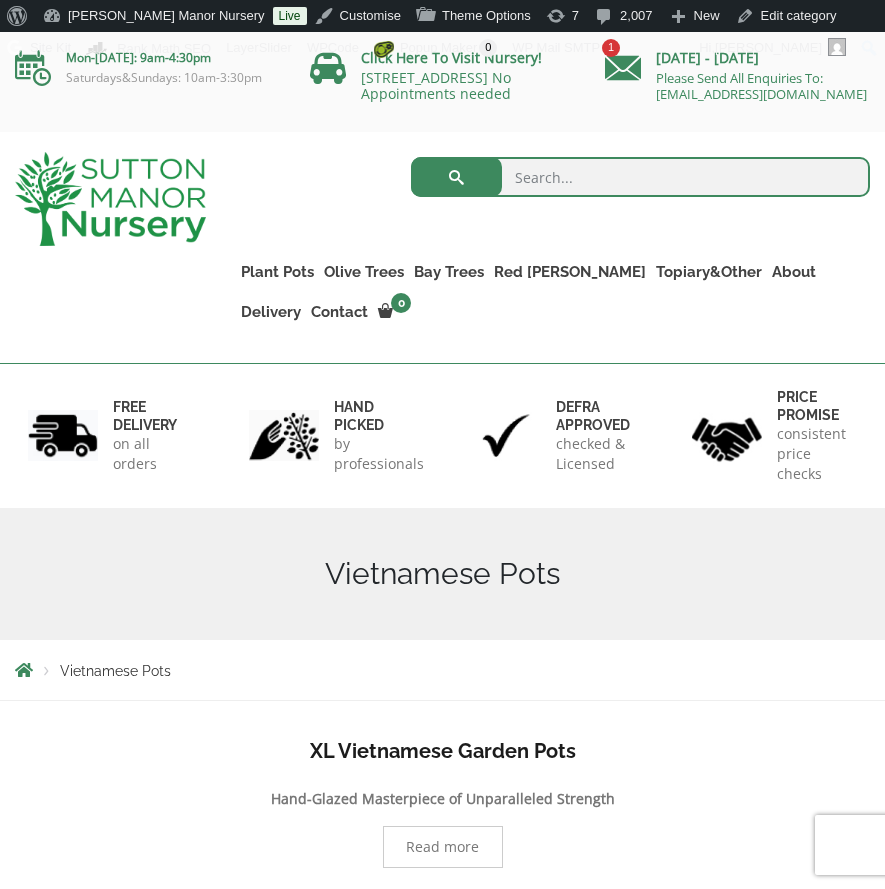 scroll, scrollTop: 0, scrollLeft: 0, axis: both 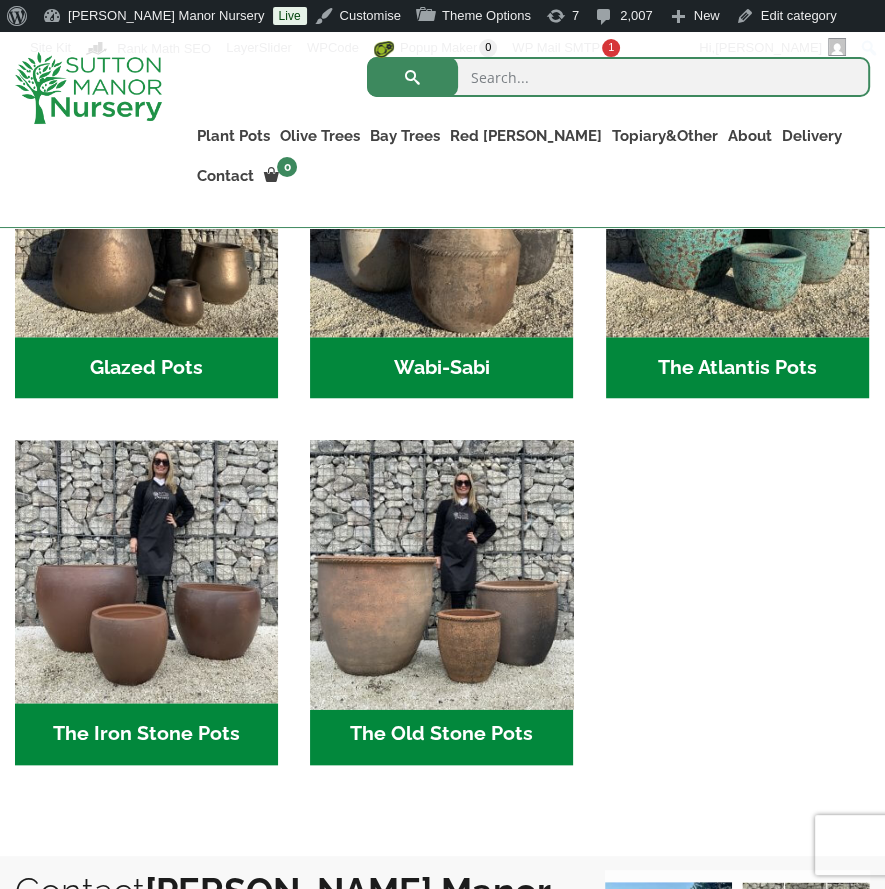 click at bounding box center [442, 572] 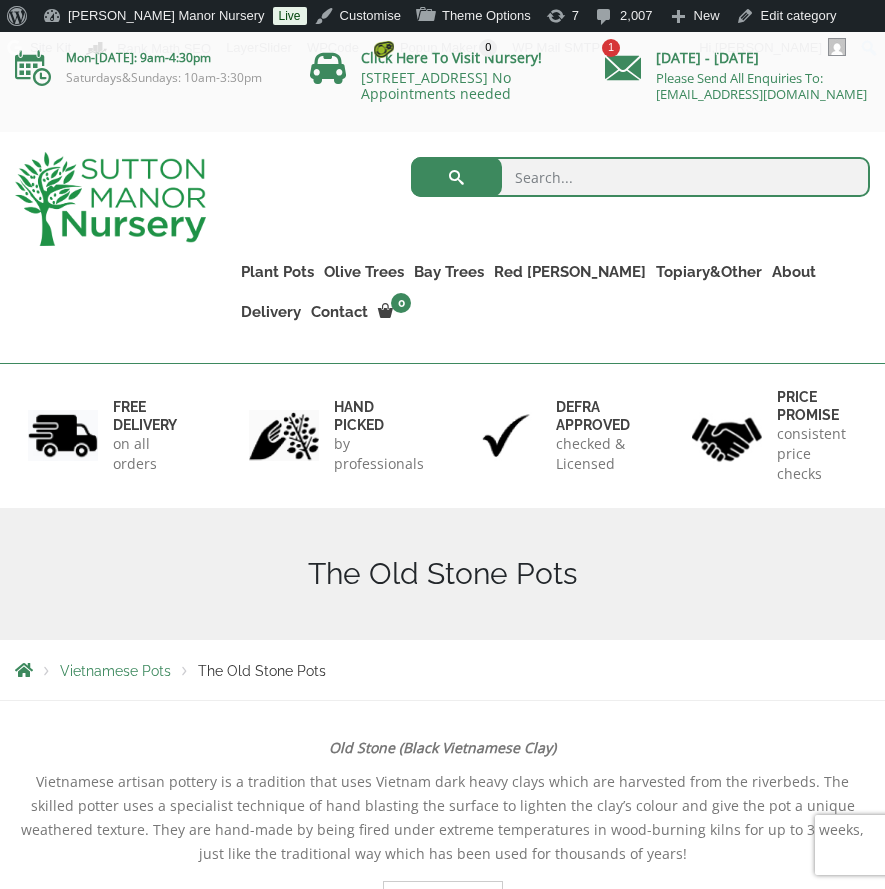 scroll, scrollTop: 0, scrollLeft: 0, axis: both 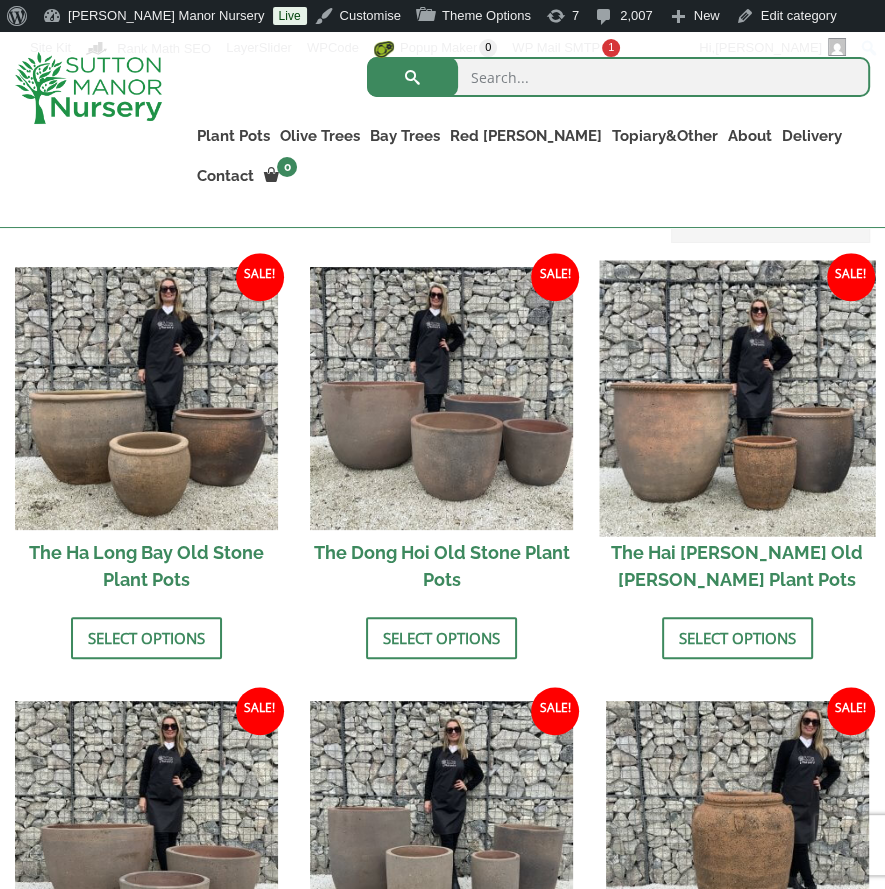 click at bounding box center [737, 398] 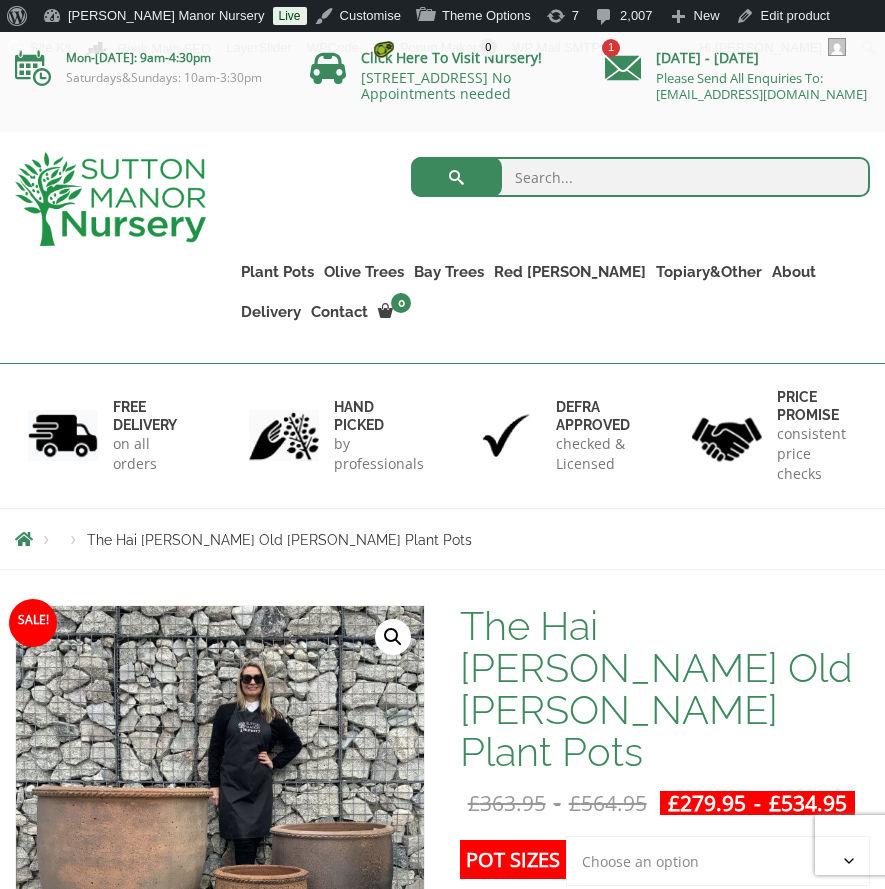 scroll, scrollTop: 0, scrollLeft: 0, axis: both 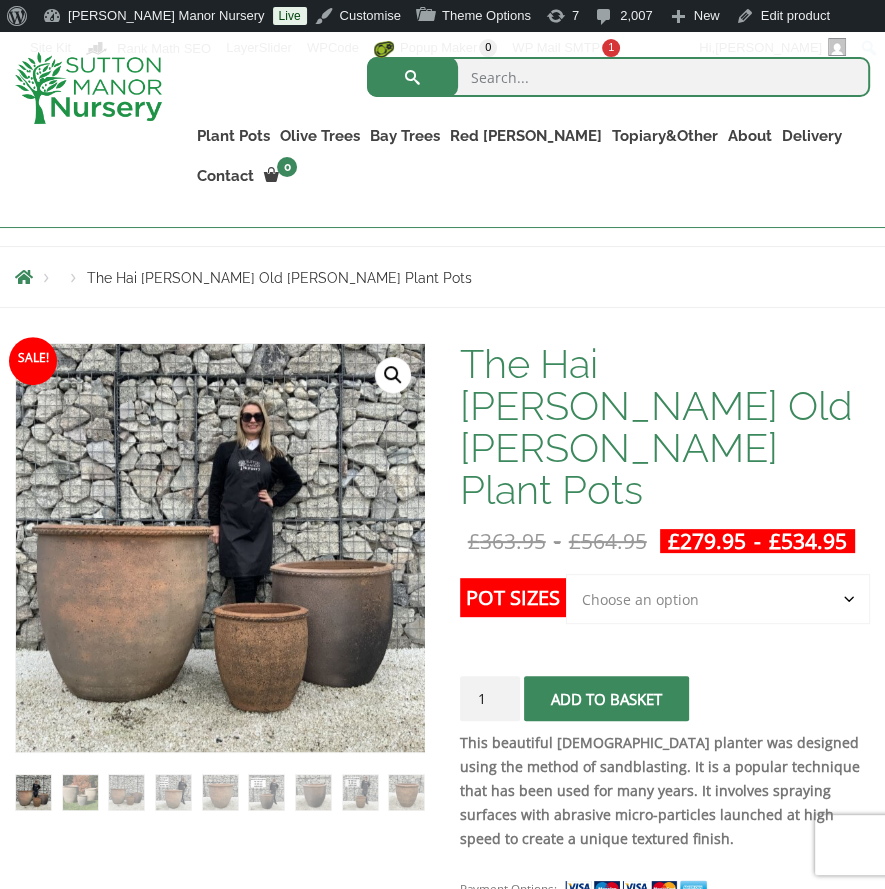 click on "Choose an option Click here to buy the 3rd to Largest Pot In The Picture Click here to buy the Largest pot In The Picture" 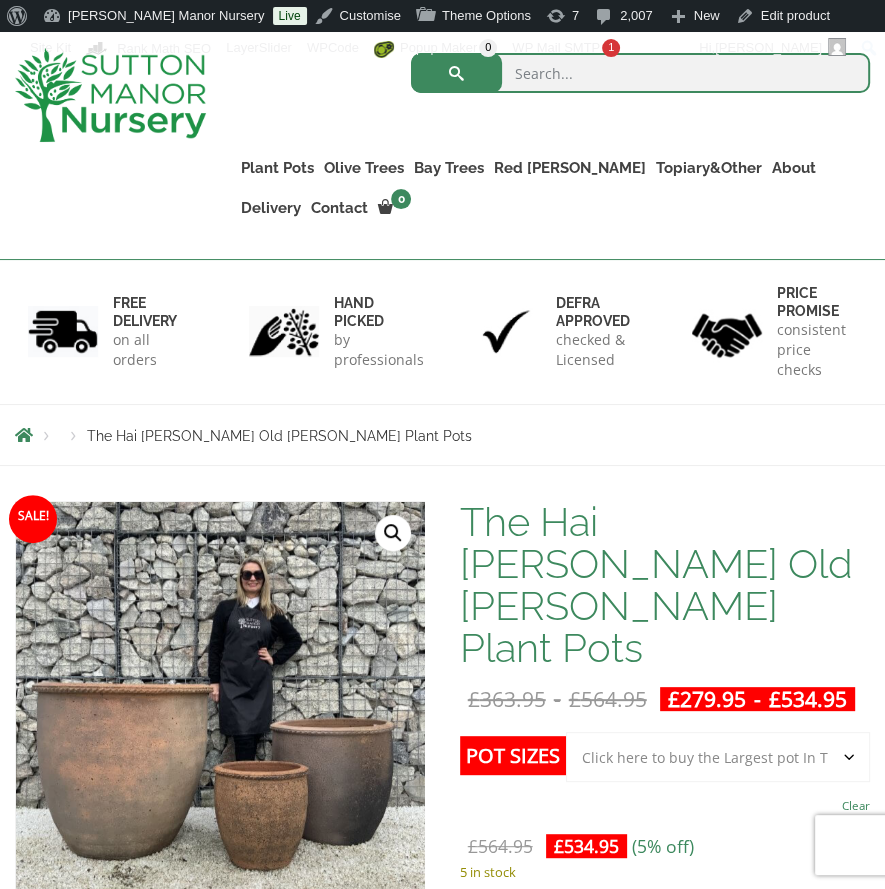 scroll, scrollTop: 105, scrollLeft: 0, axis: vertical 